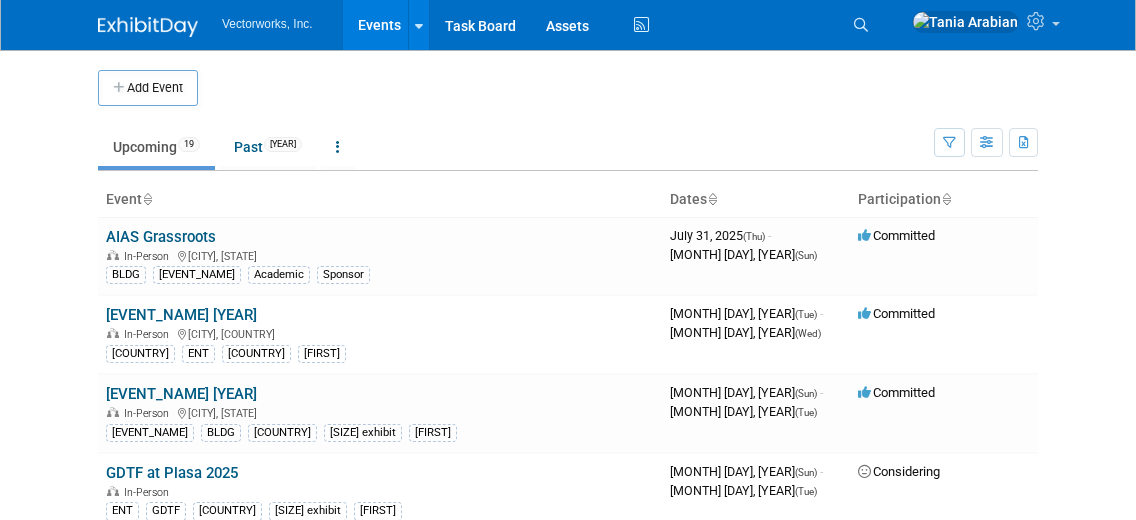 scroll, scrollTop: 0, scrollLeft: 0, axis: both 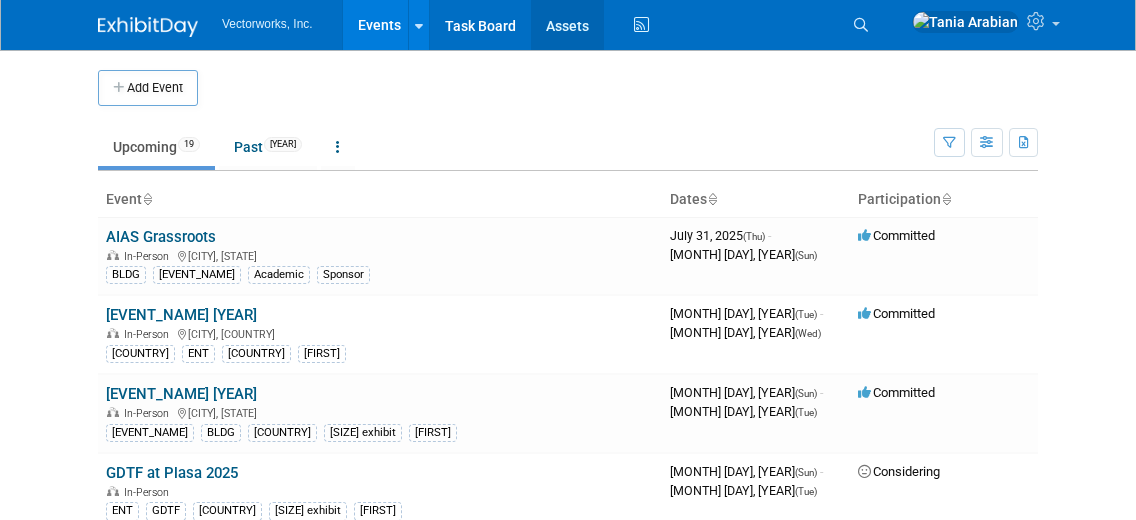 click on "Assets" at bounding box center (567, 25) 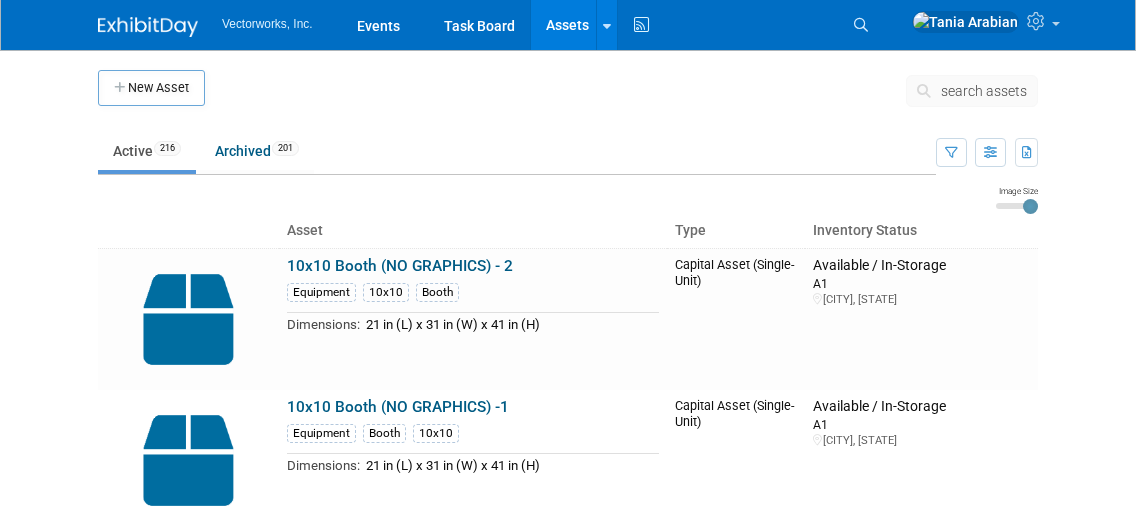 scroll, scrollTop: 0, scrollLeft: 0, axis: both 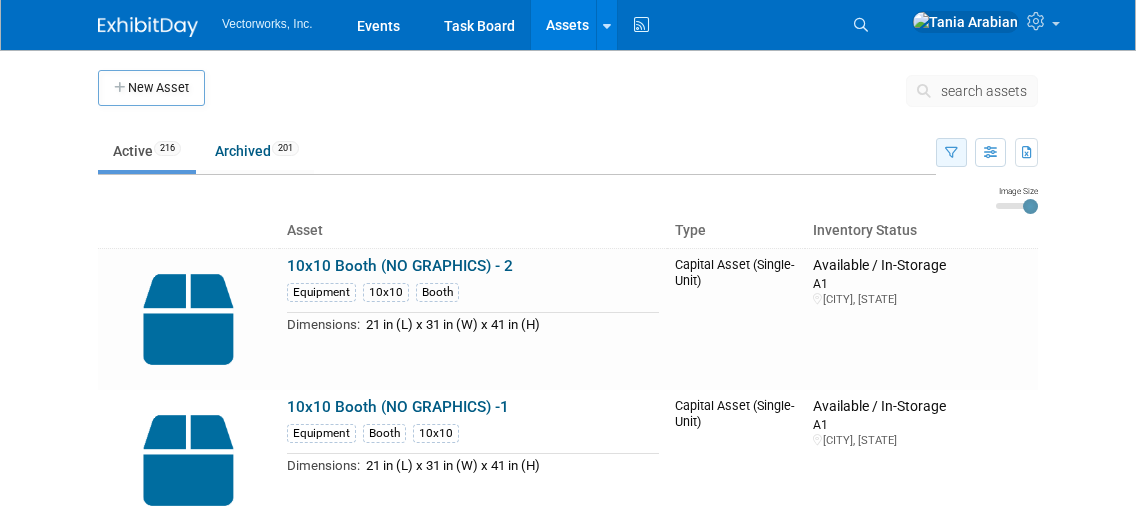 click at bounding box center (951, 152) 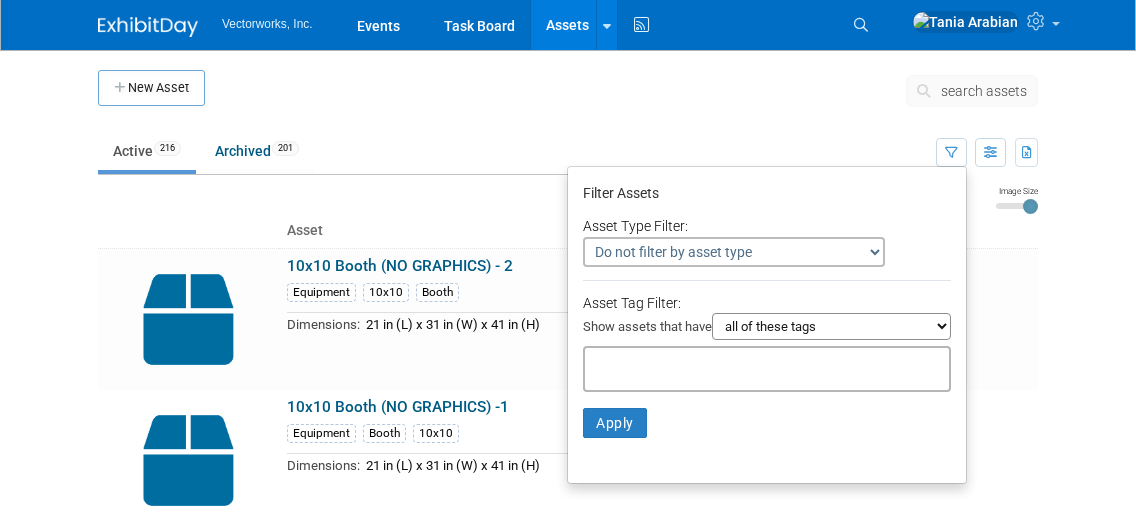 click at bounding box center (767, 369) 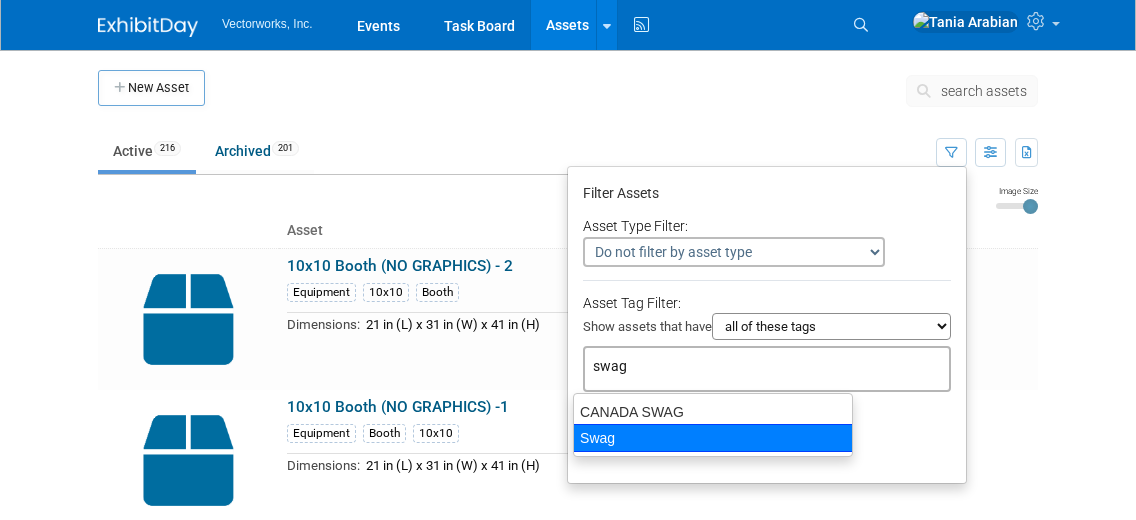 click on "Swag" at bounding box center [713, 438] 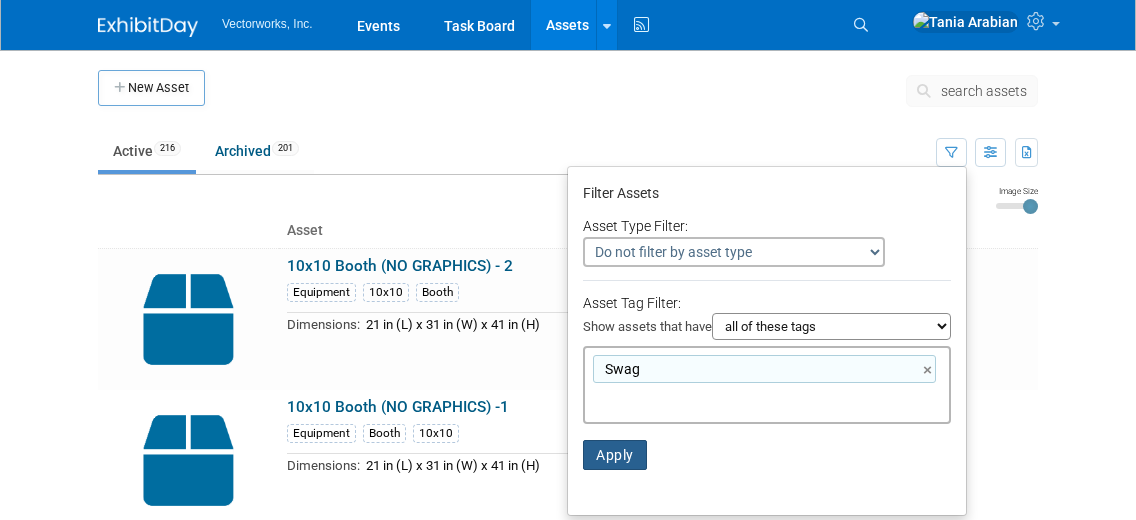 click on "Apply" at bounding box center (615, 455) 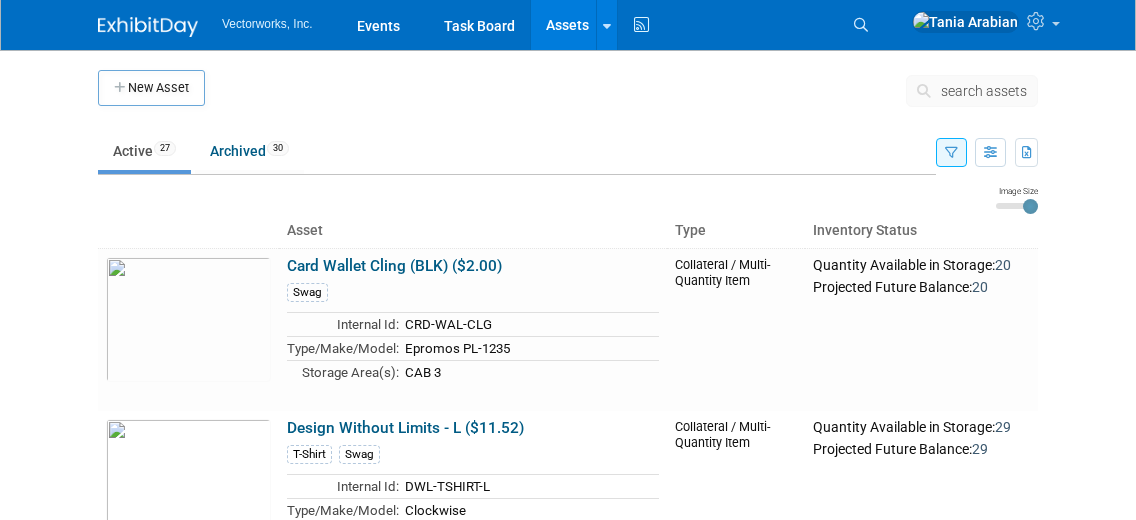 scroll, scrollTop: 0, scrollLeft: 0, axis: both 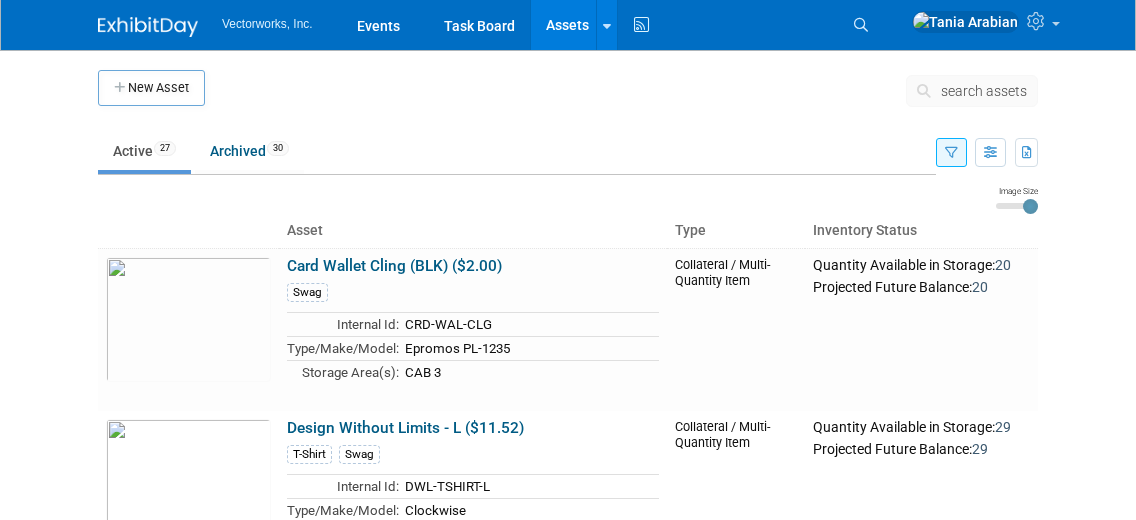 click at bounding box center [951, 153] 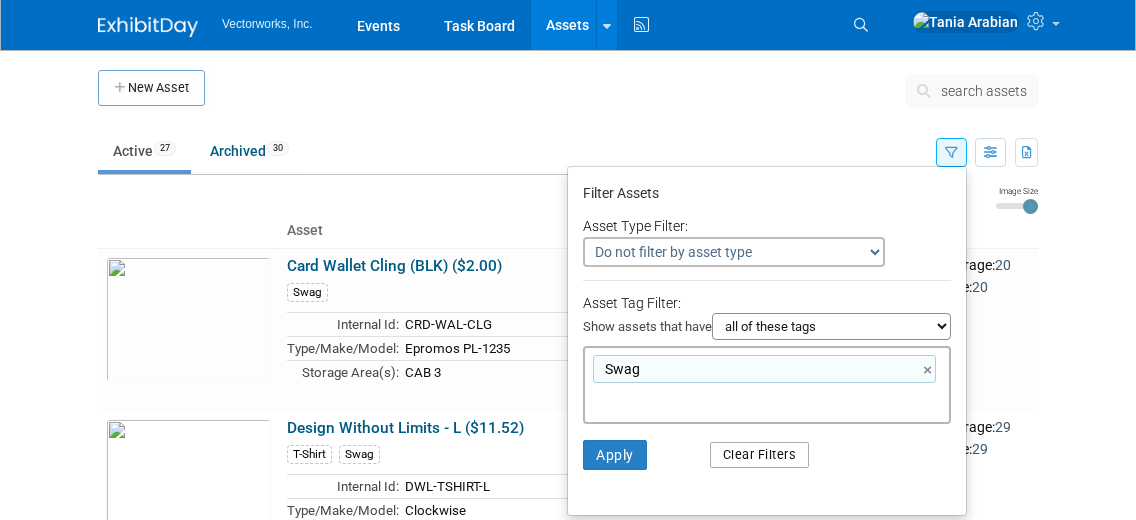 click on "Clear Filters" at bounding box center (760, 455) 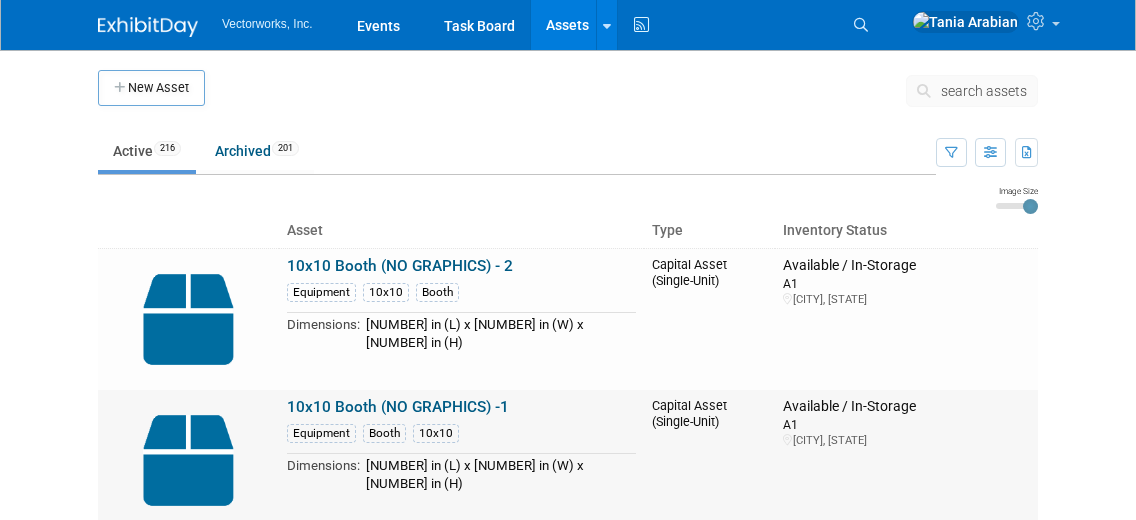 scroll, scrollTop: 0, scrollLeft: 0, axis: both 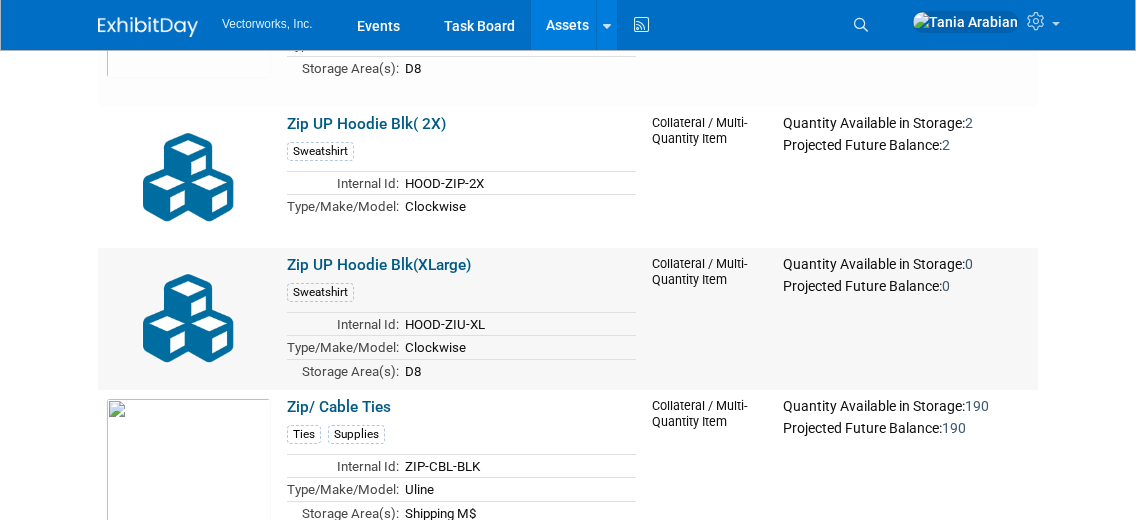 click on "Zip UP Hoodie Blk(XLarge)" at bounding box center [379, 265] 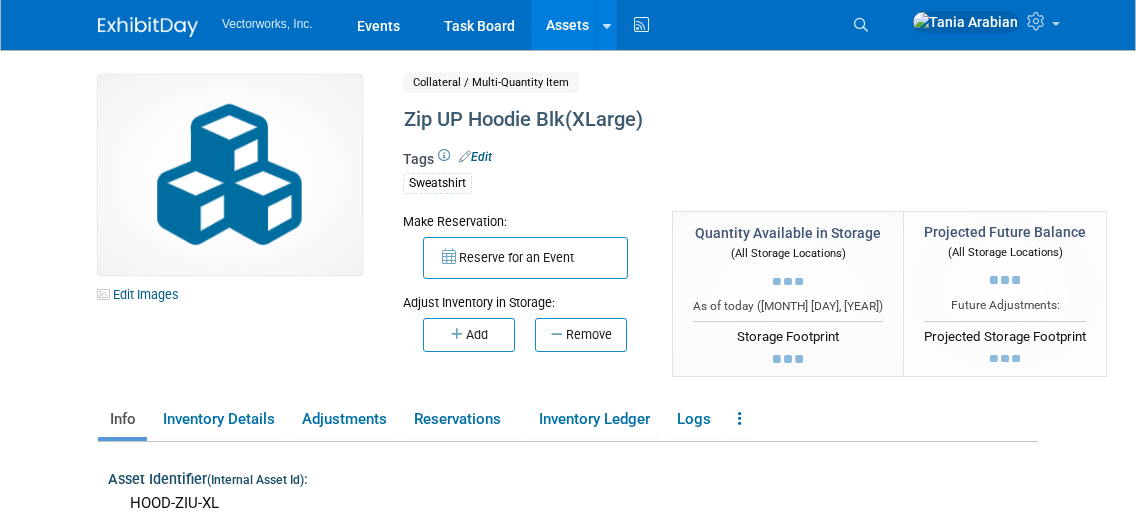scroll, scrollTop: 0, scrollLeft: 0, axis: both 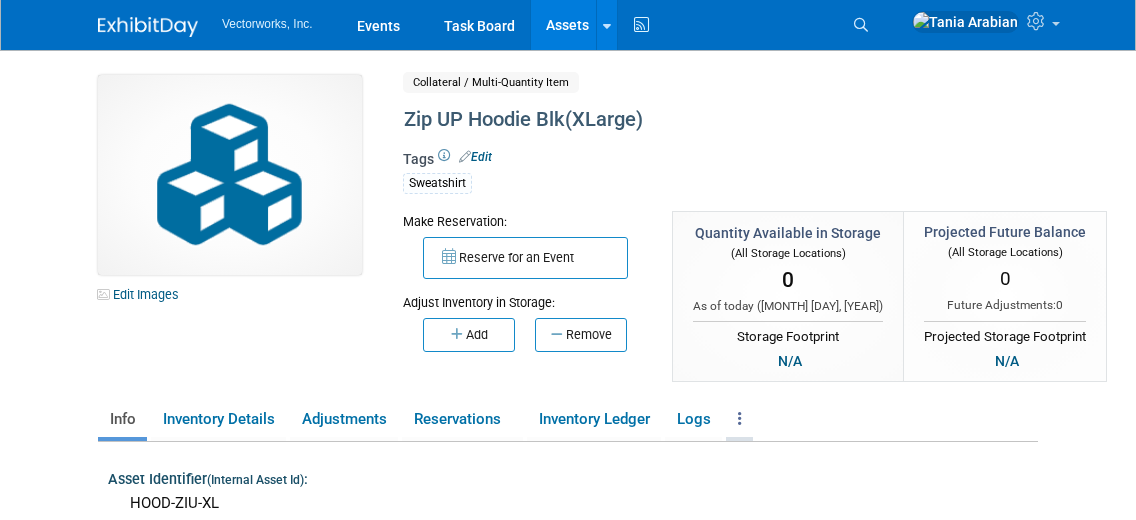 click at bounding box center (739, 419) 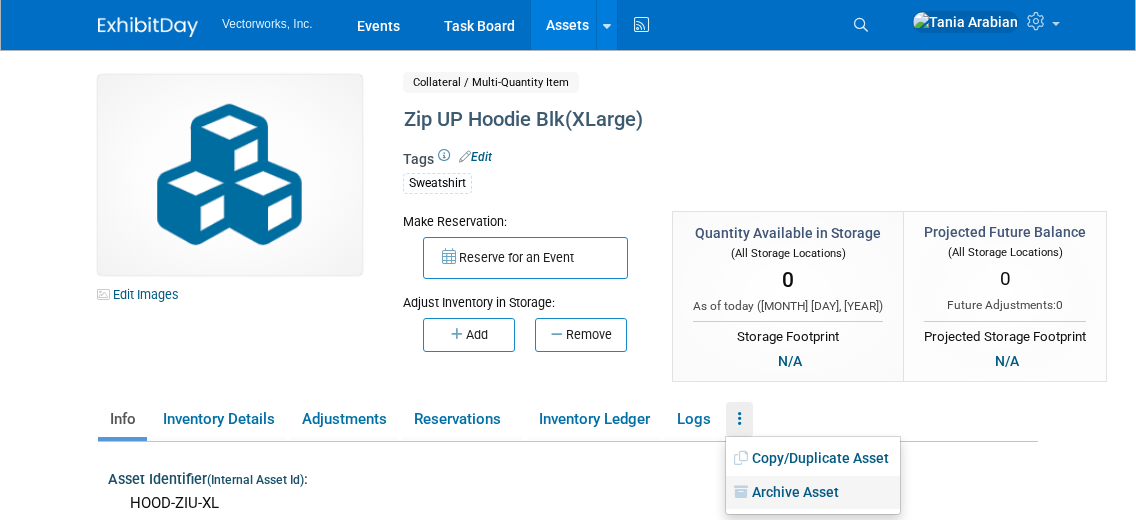 click on "Archive Asset" at bounding box center [813, 493] 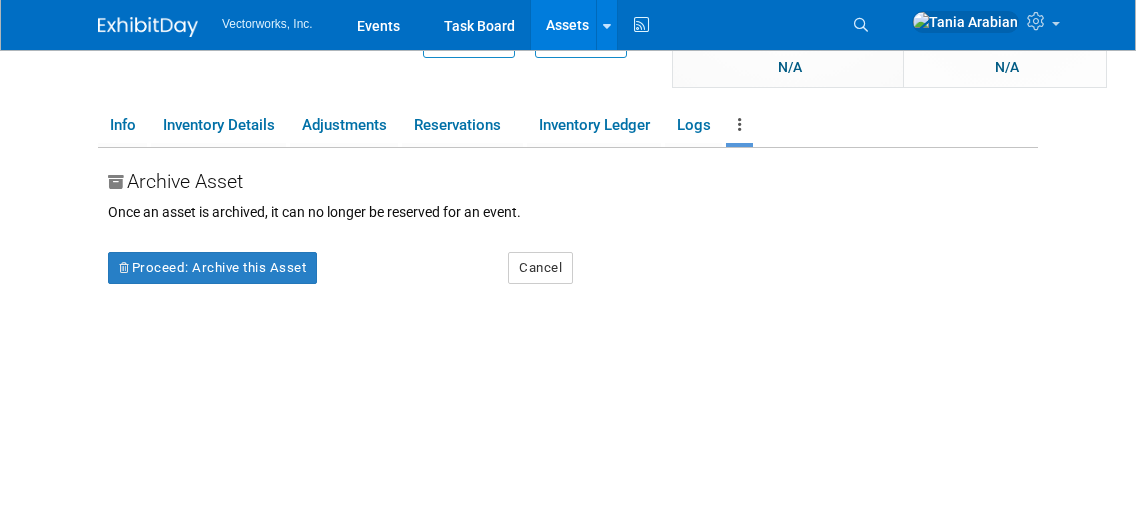 scroll, scrollTop: 321, scrollLeft: 0, axis: vertical 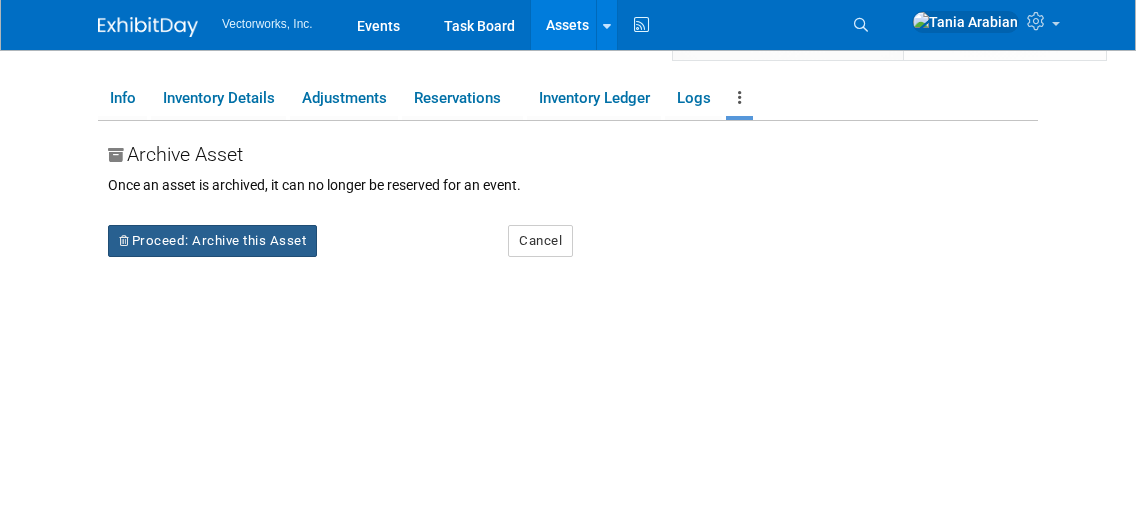 click on "Proceed: Archive this Asset" at bounding box center [212, 241] 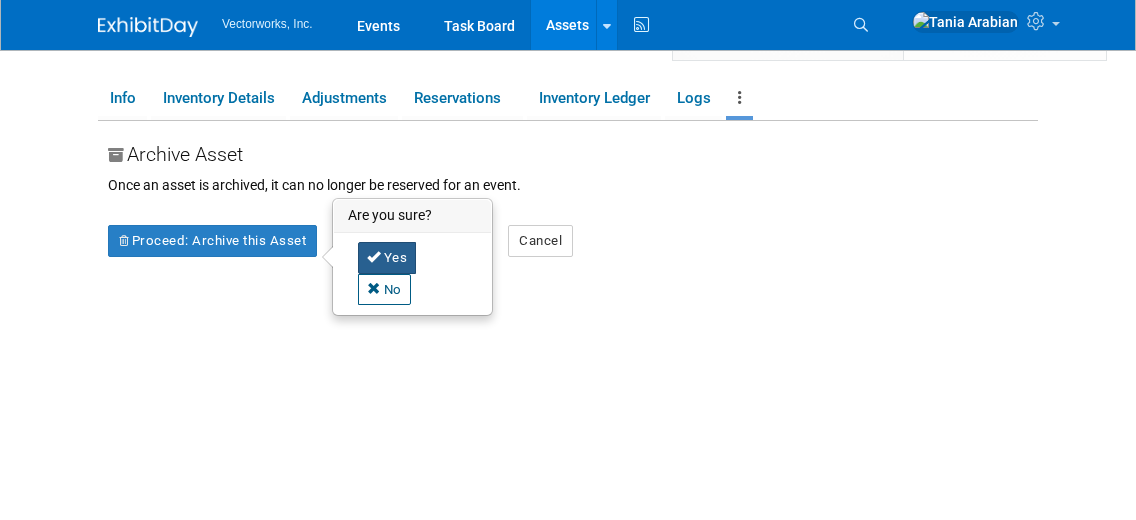 click at bounding box center (374, 256) 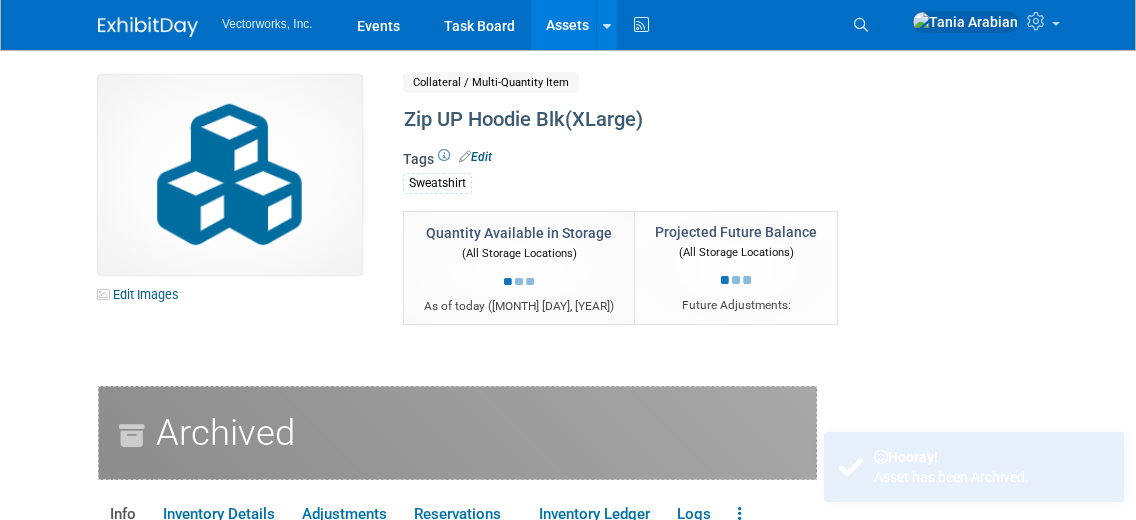 scroll, scrollTop: 0, scrollLeft: 0, axis: both 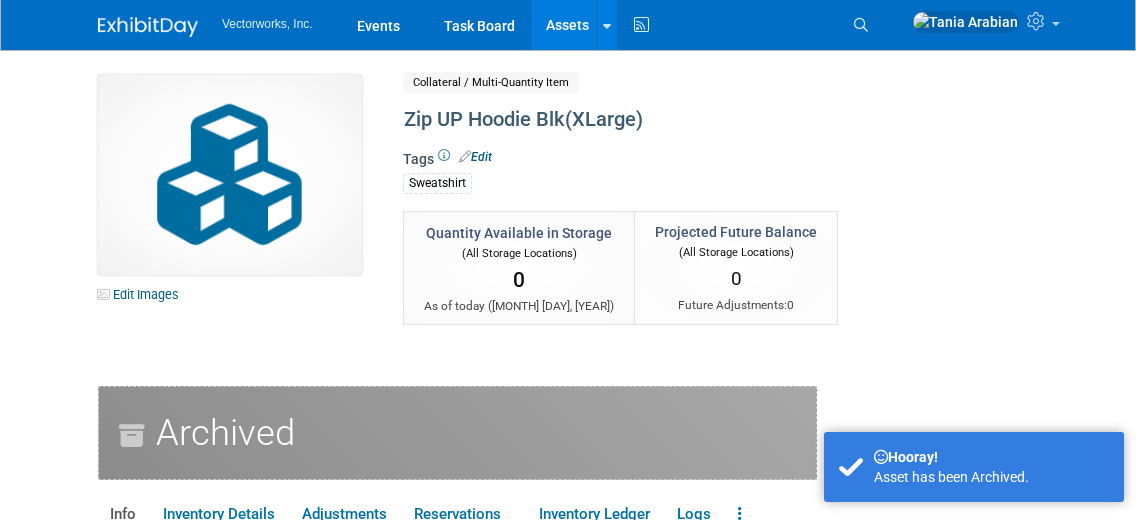 click on "Assets" at bounding box center [567, 25] 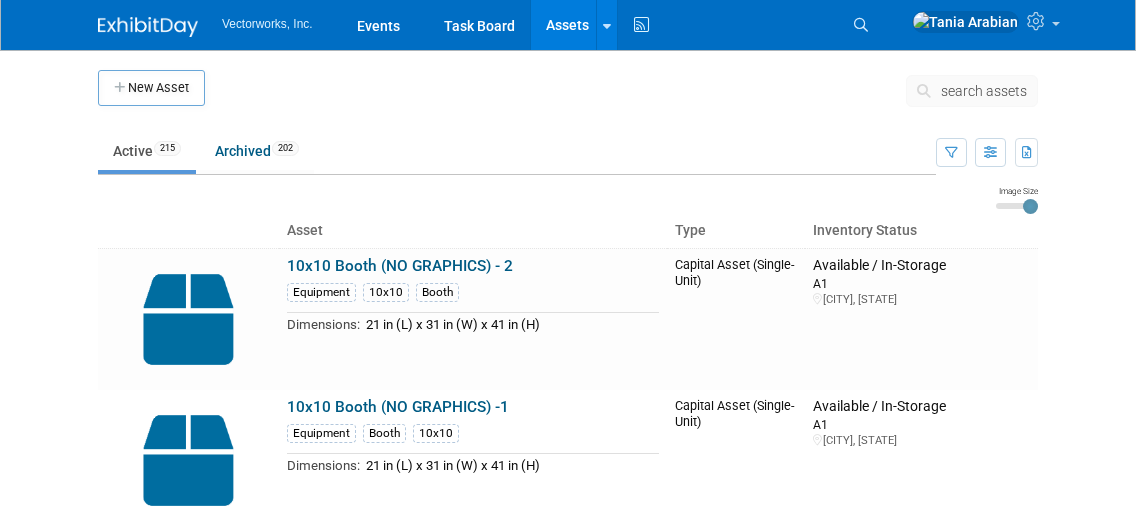 scroll, scrollTop: 0, scrollLeft: 0, axis: both 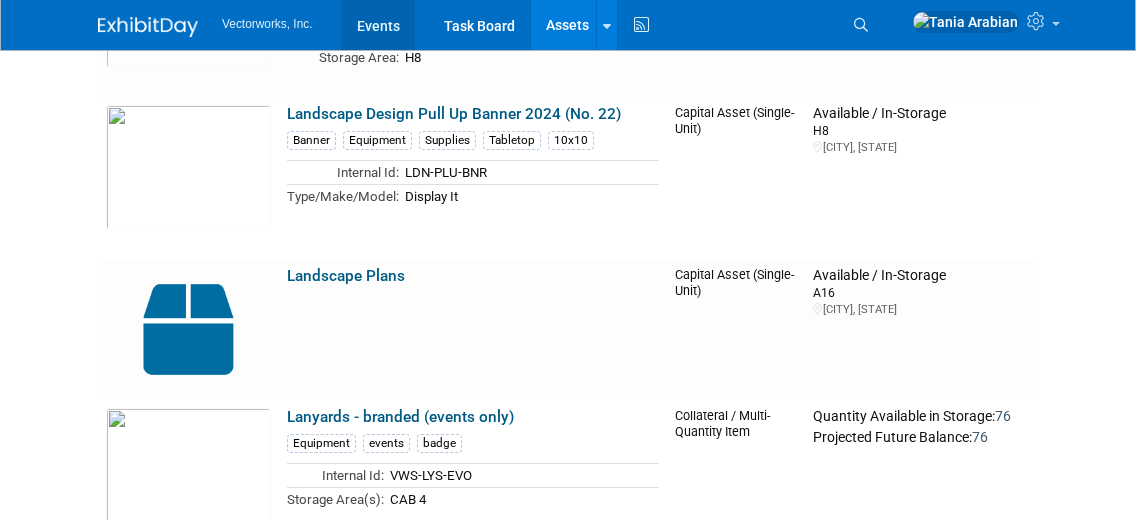 click on "Events" at bounding box center (378, 25) 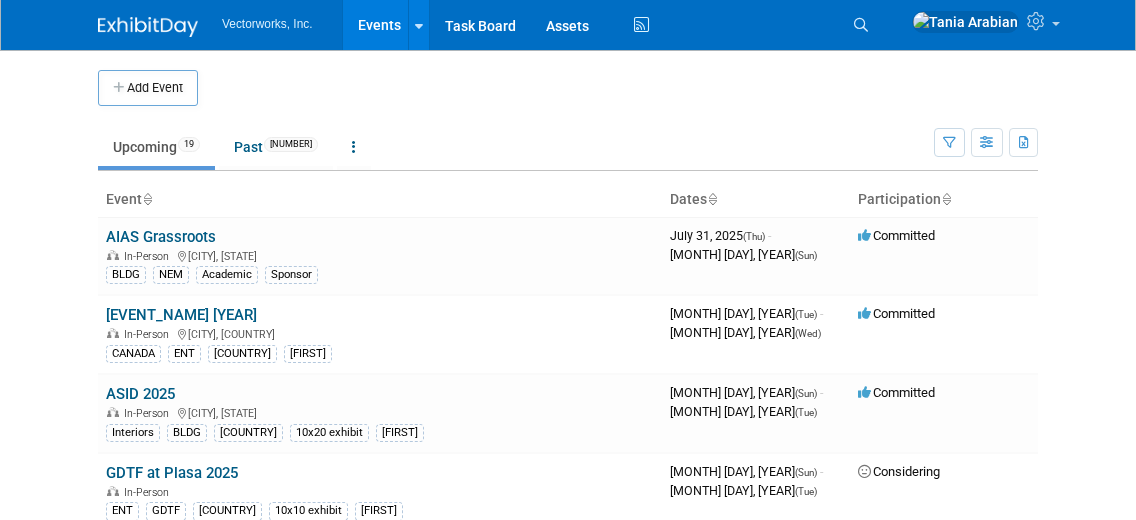 scroll, scrollTop: 0, scrollLeft: 0, axis: both 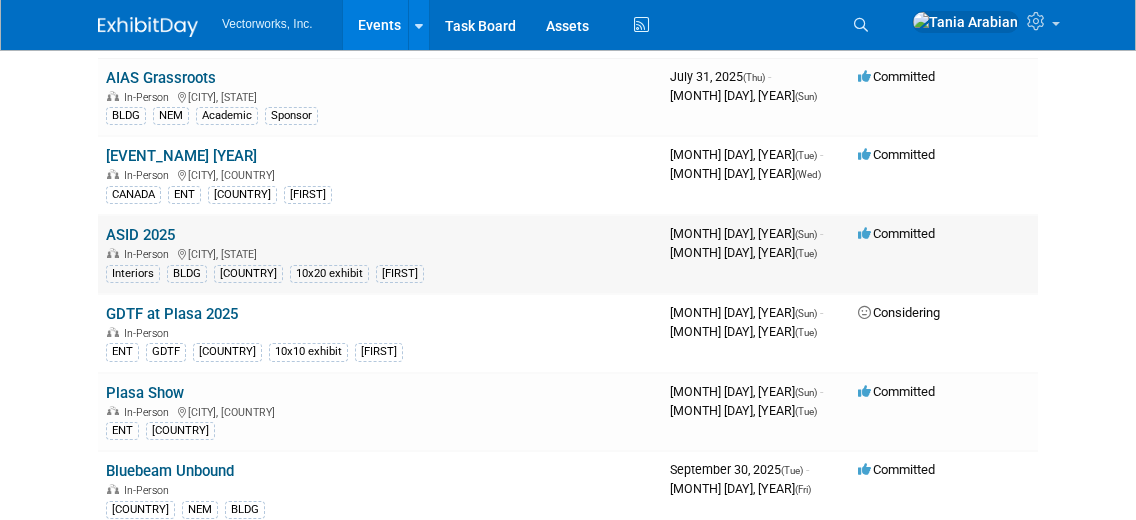 click on "ASID 2025" at bounding box center [140, 235] 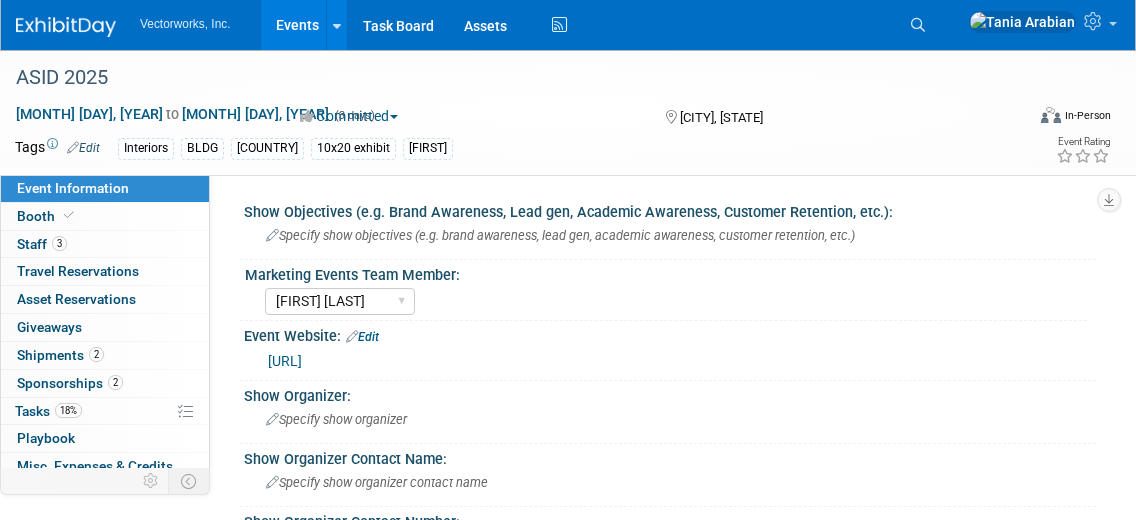 scroll, scrollTop: 0, scrollLeft: 0, axis: both 